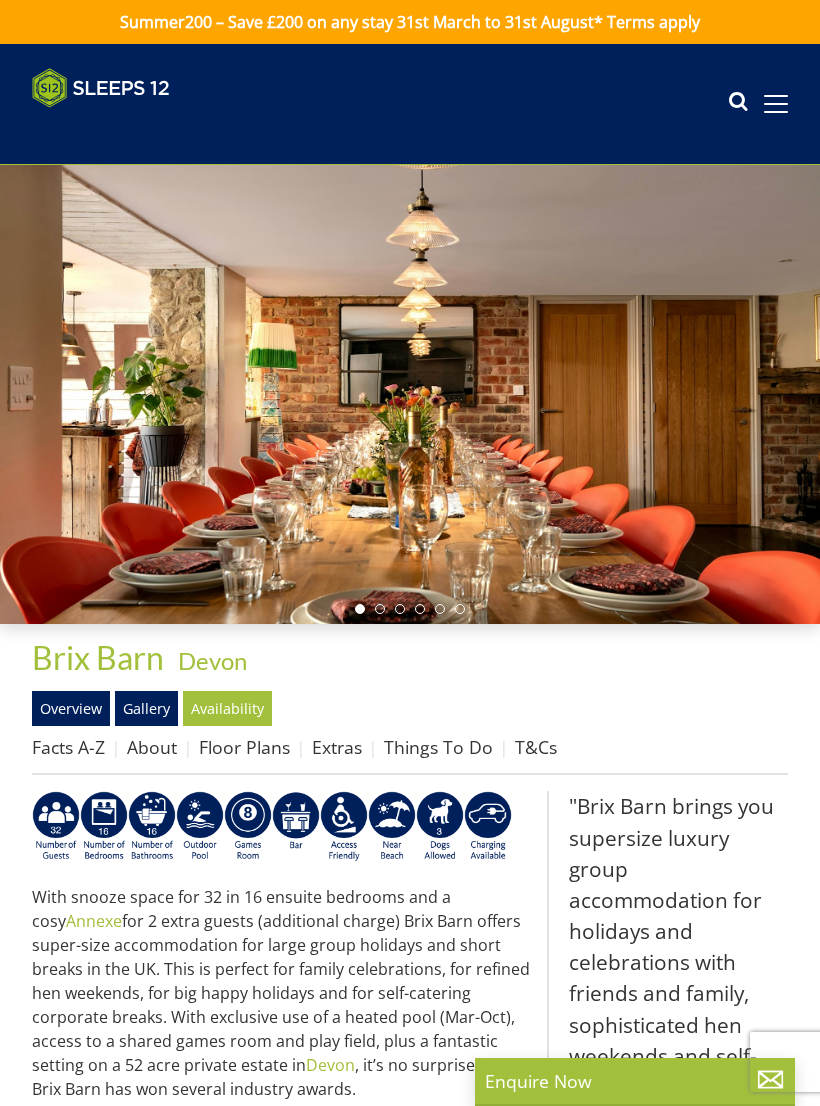 scroll, scrollTop: 0, scrollLeft: 0, axis: both 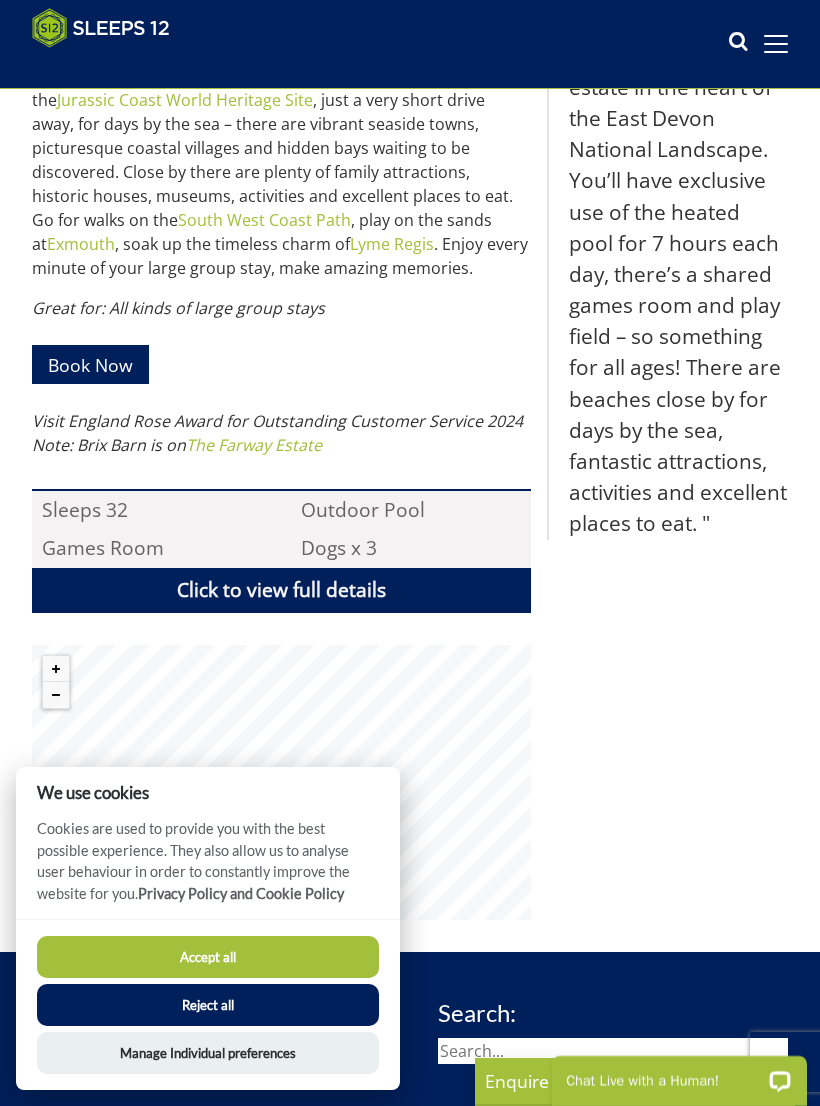 click on "Reject all" at bounding box center [208, 1005] 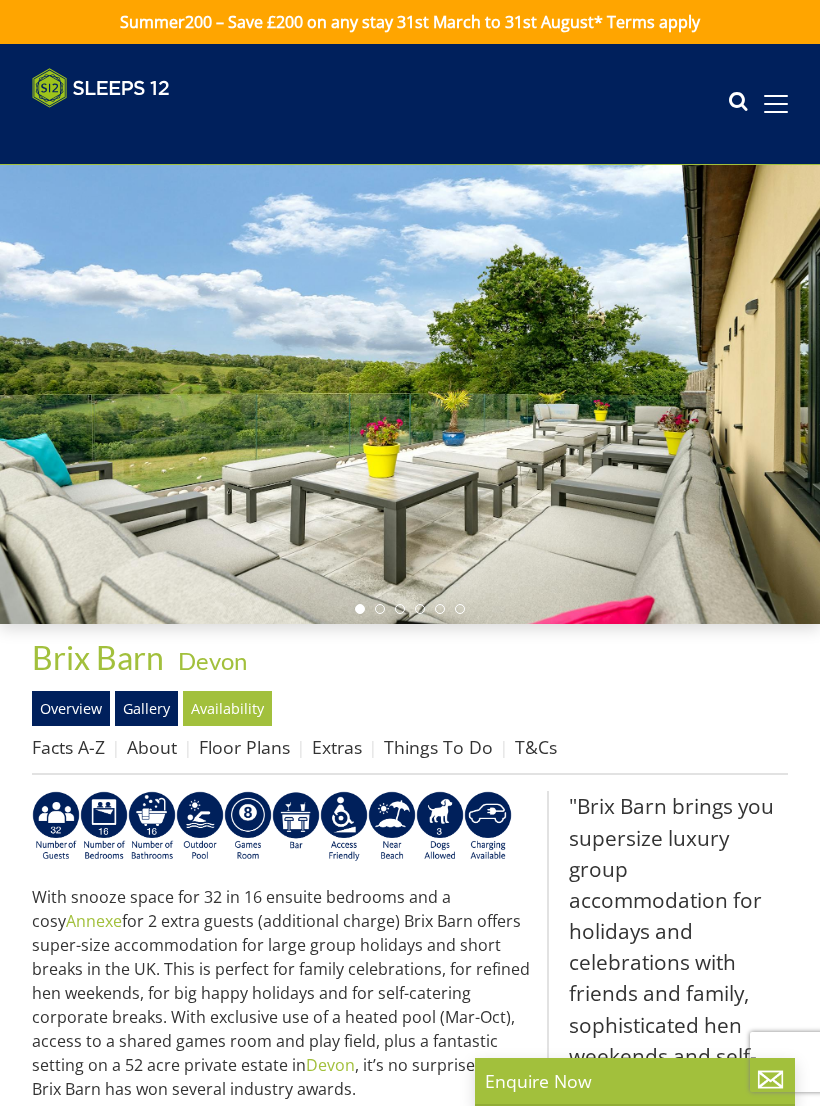 scroll, scrollTop: 0, scrollLeft: 0, axis: both 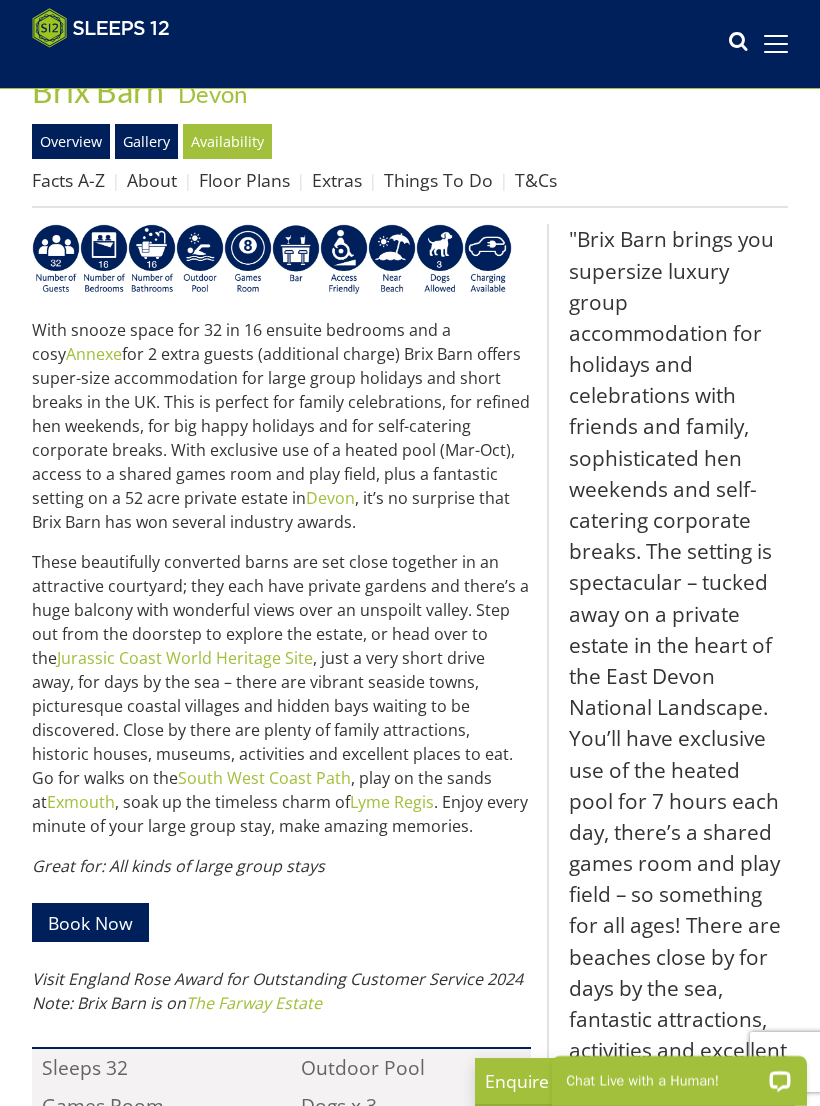 click on "Book Now" at bounding box center (90, 922) 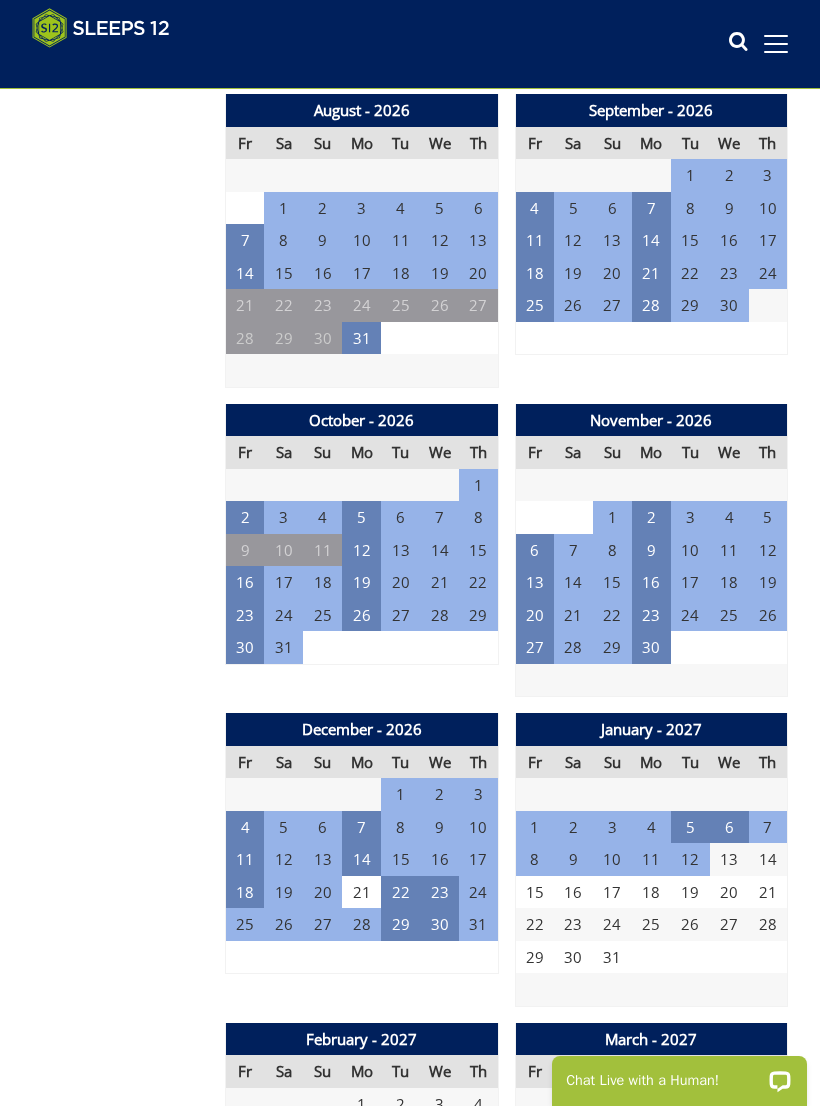 scroll, scrollTop: 2358, scrollLeft: 0, axis: vertical 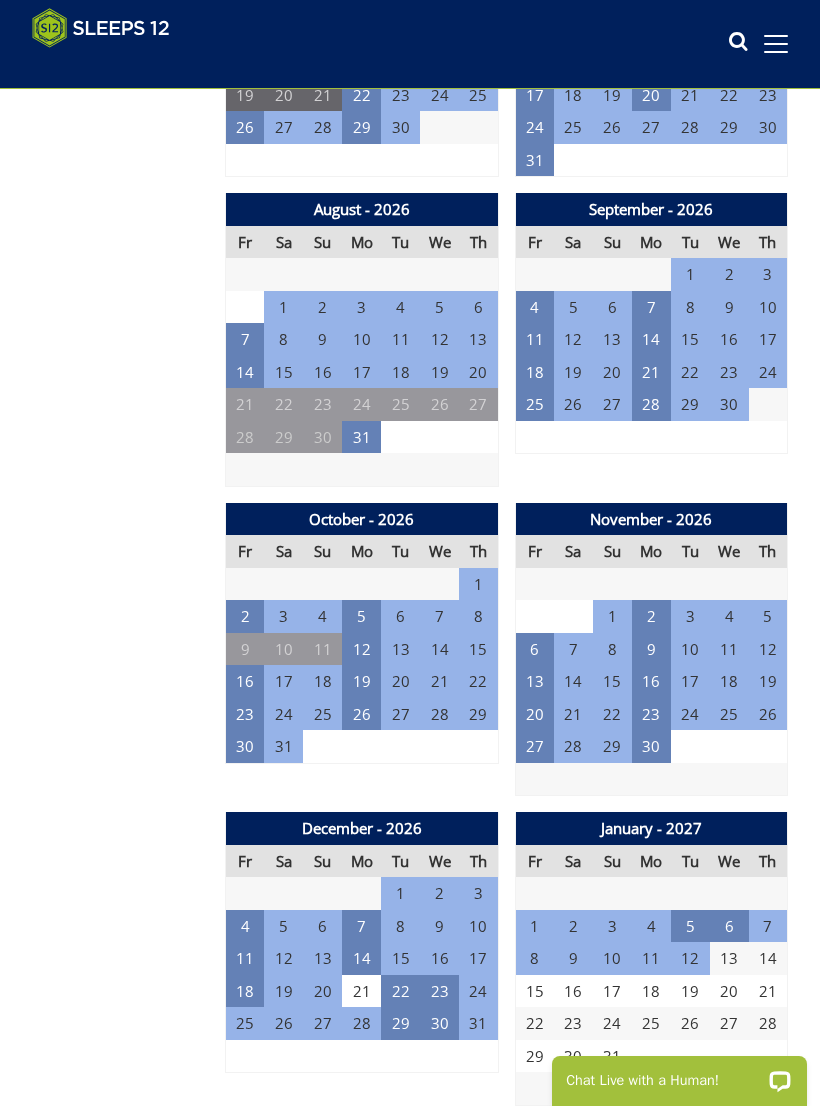 click on "16" at bounding box center (245, 681) 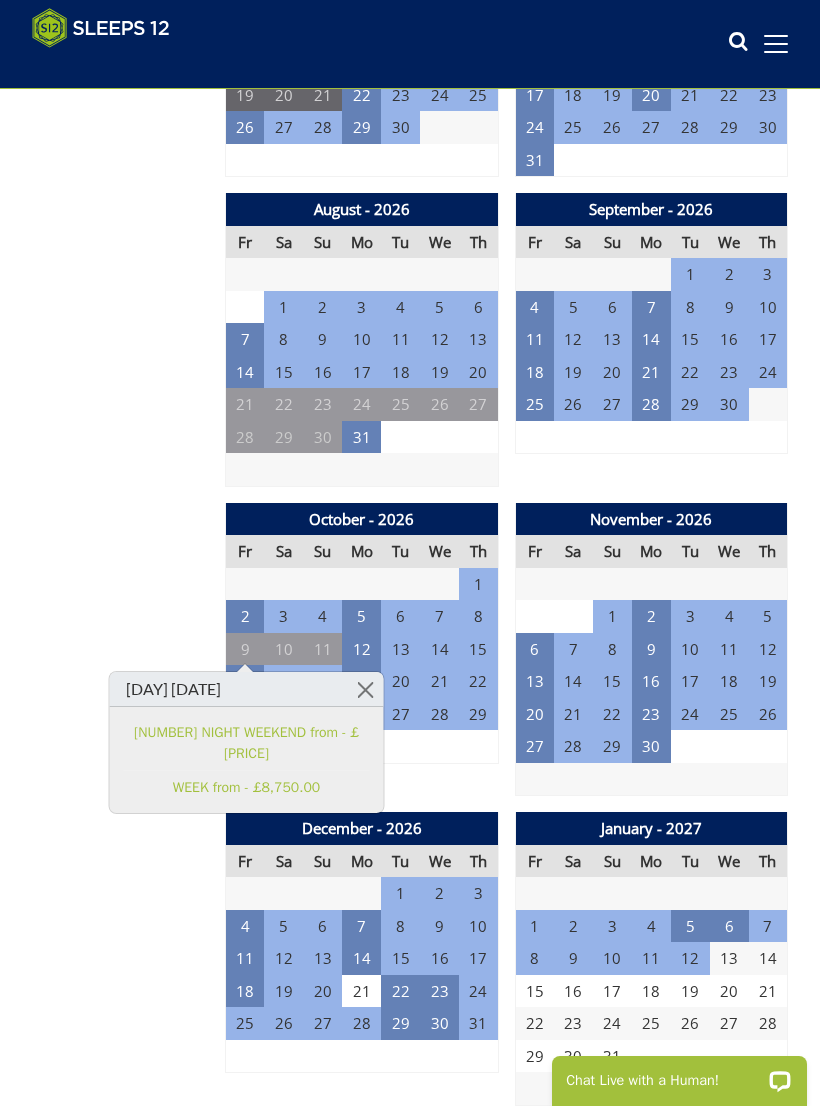 click at bounding box center (365, 689) 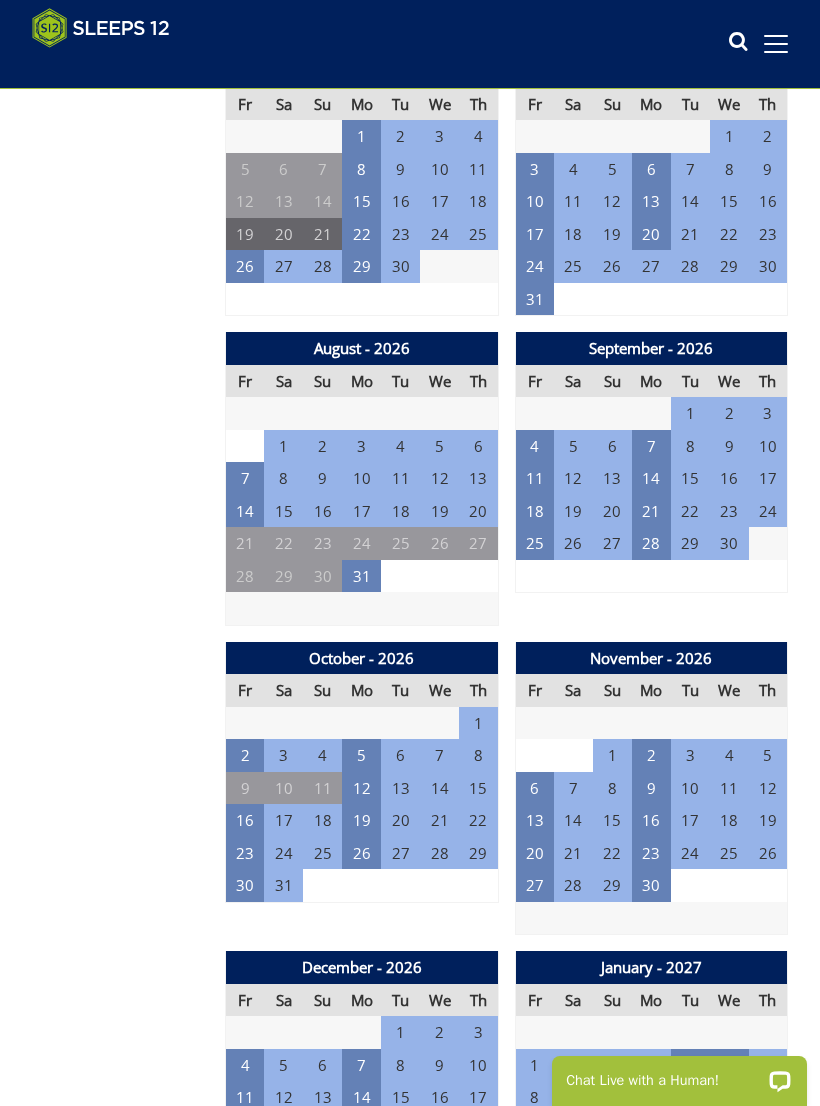 scroll, scrollTop: 2223, scrollLeft: 0, axis: vertical 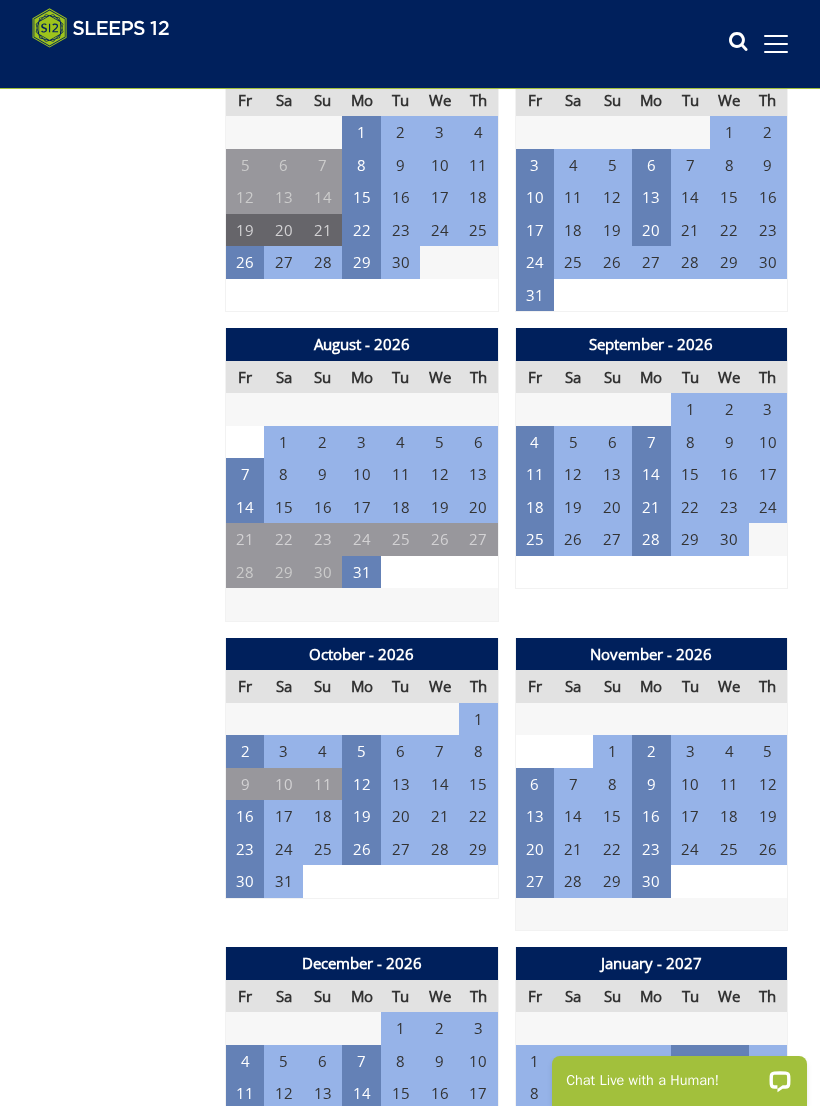 click on "7" at bounding box center [245, 474] 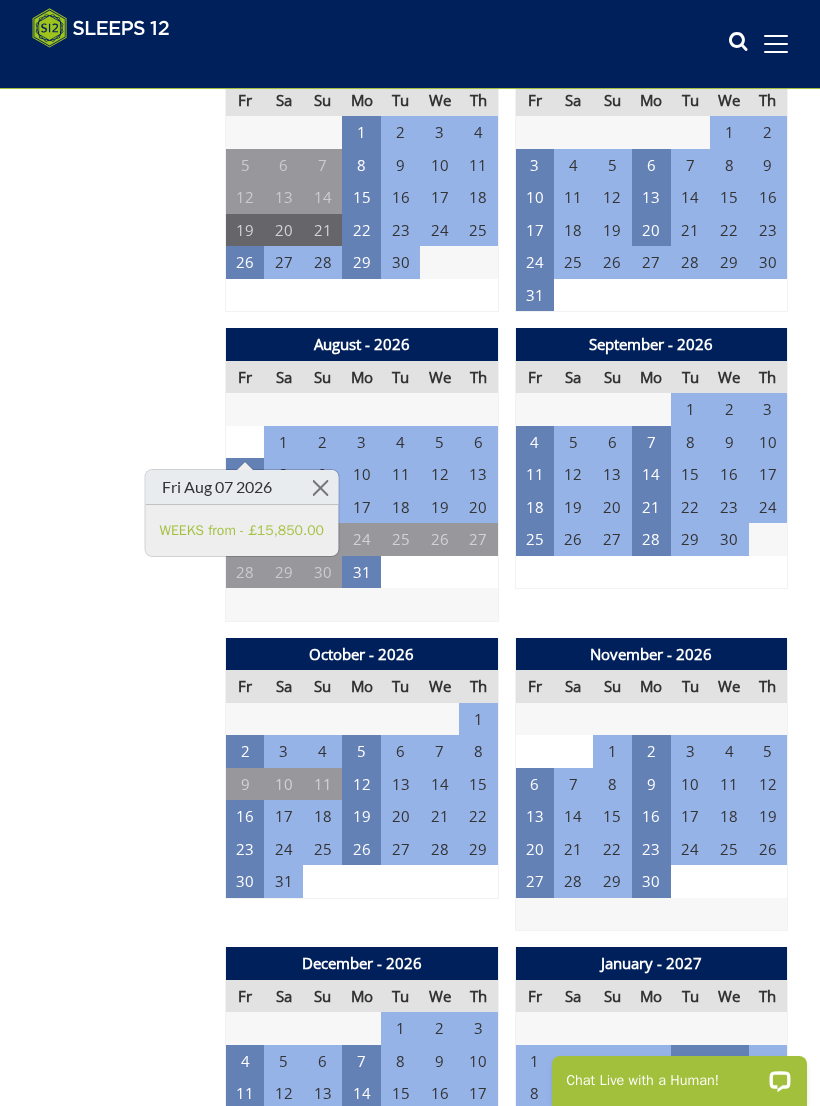 click on "13" at bounding box center [478, 474] 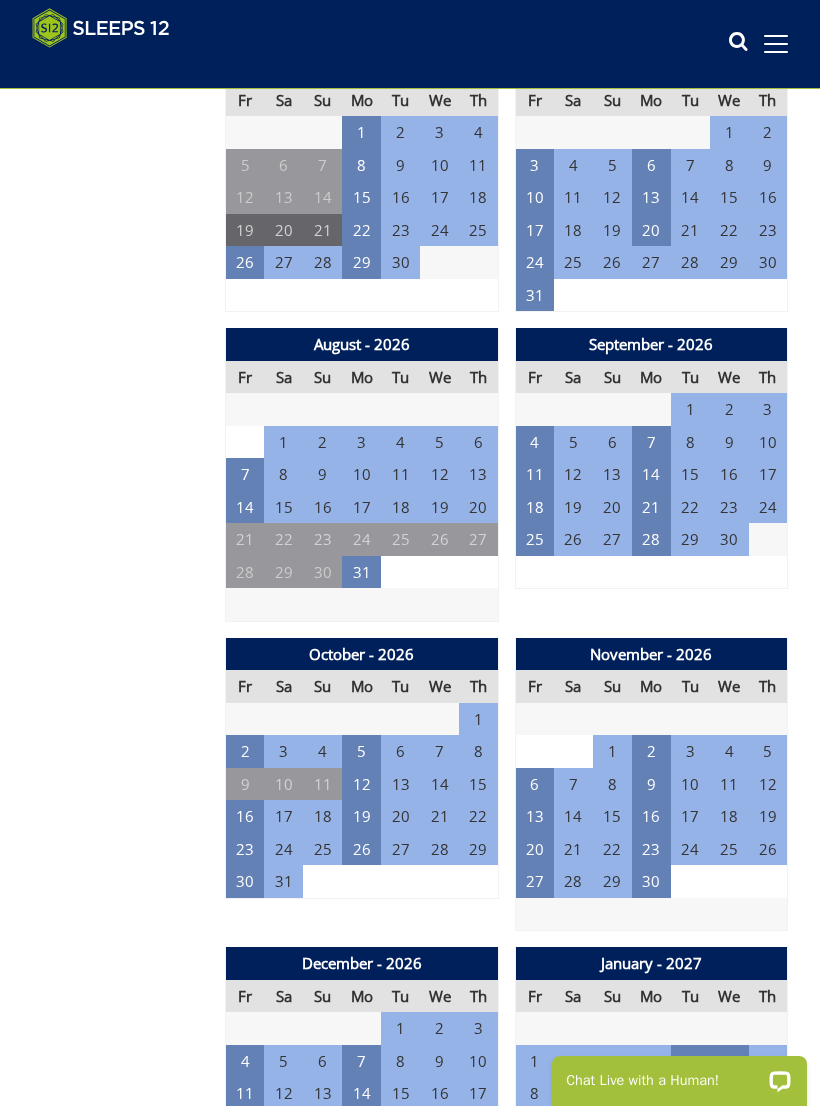 click on "13" at bounding box center (478, 474) 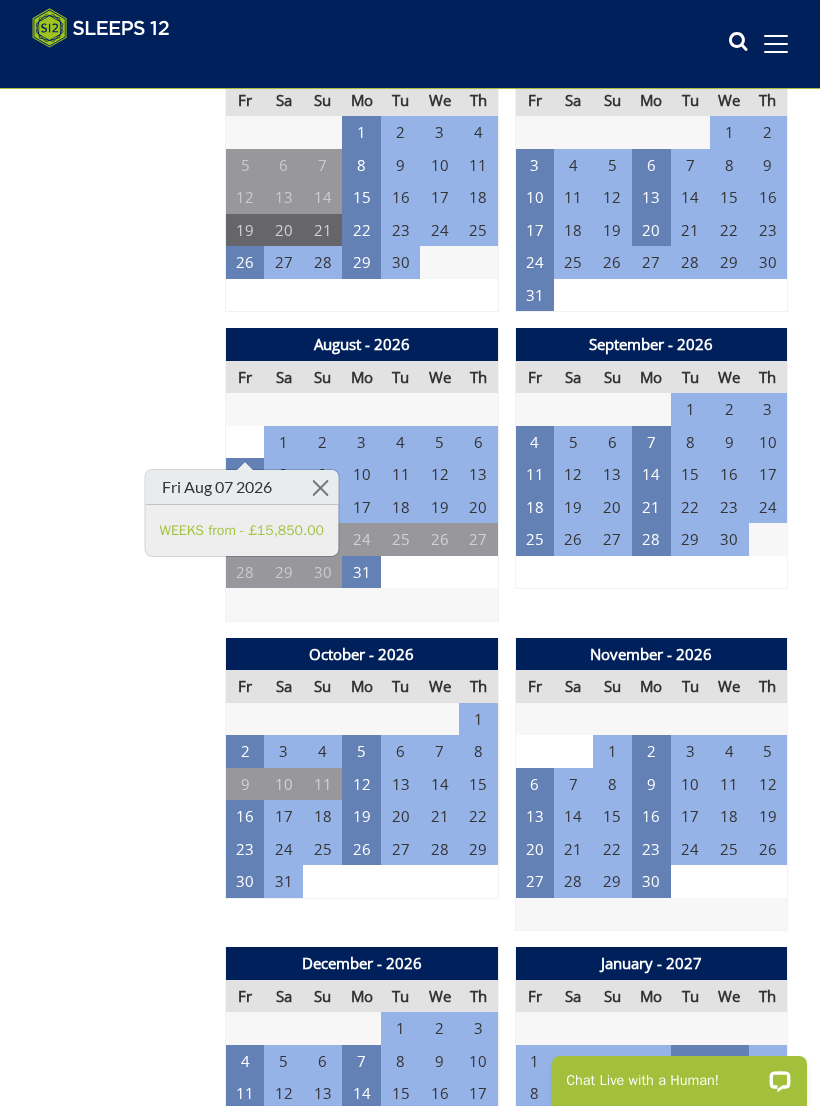 click on "WEEKS from  - £15,850.00" at bounding box center (242, 530) 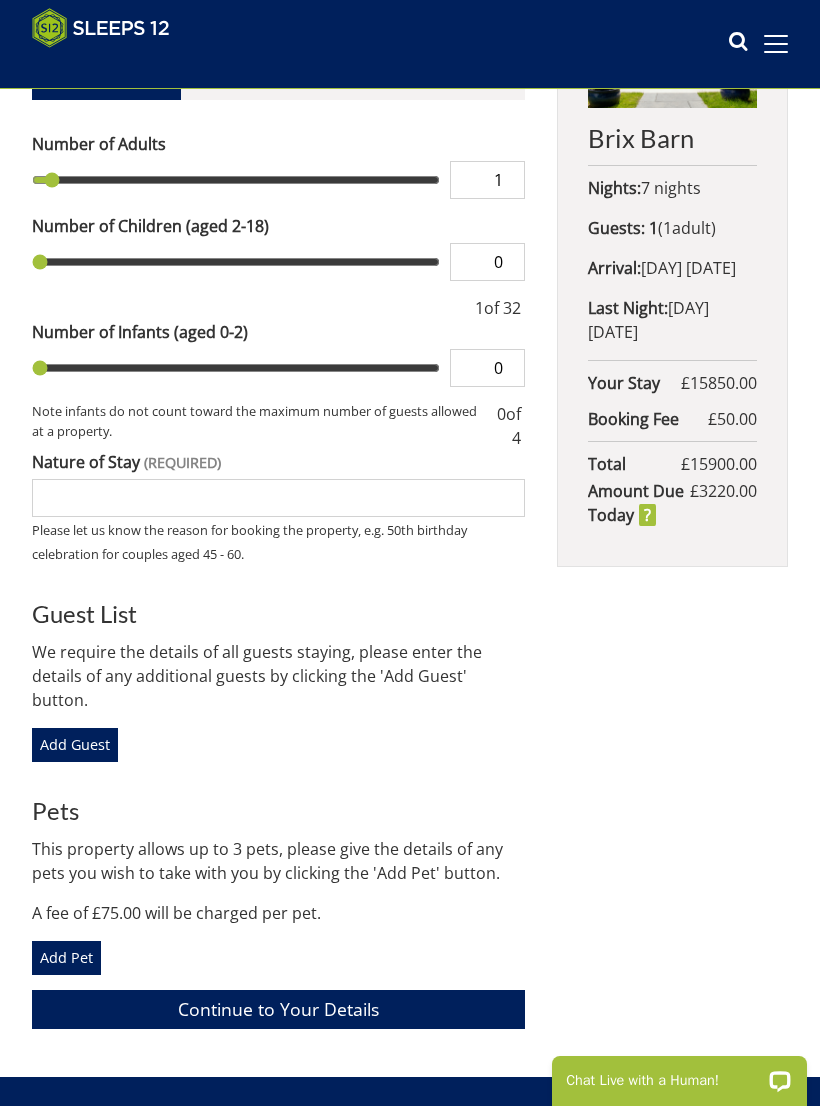 scroll, scrollTop: 0, scrollLeft: 0, axis: both 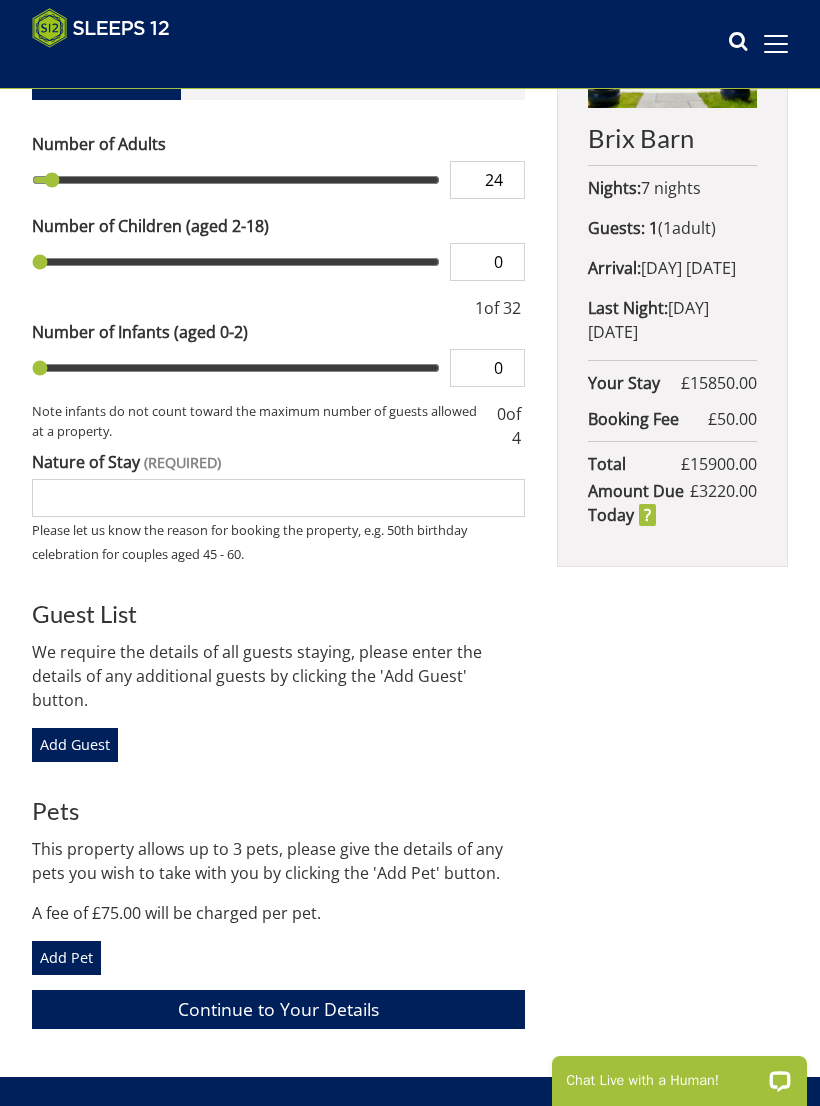 type on "24" 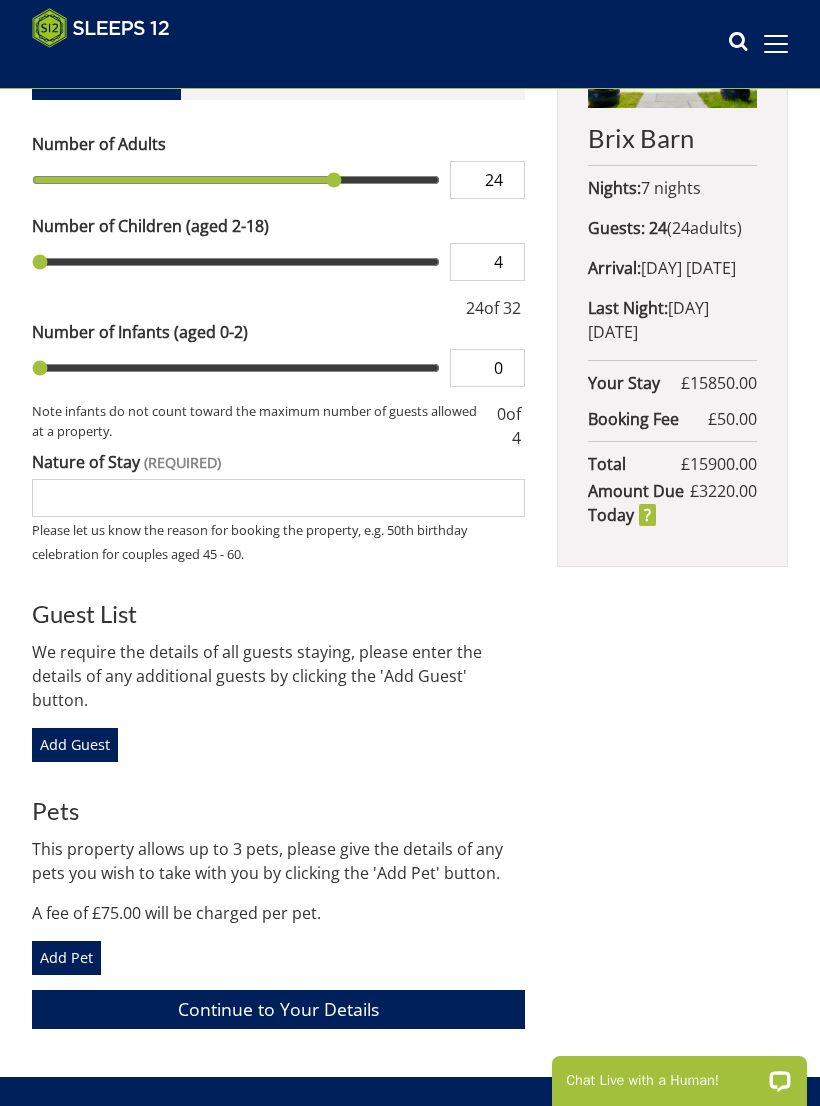 type on "4" 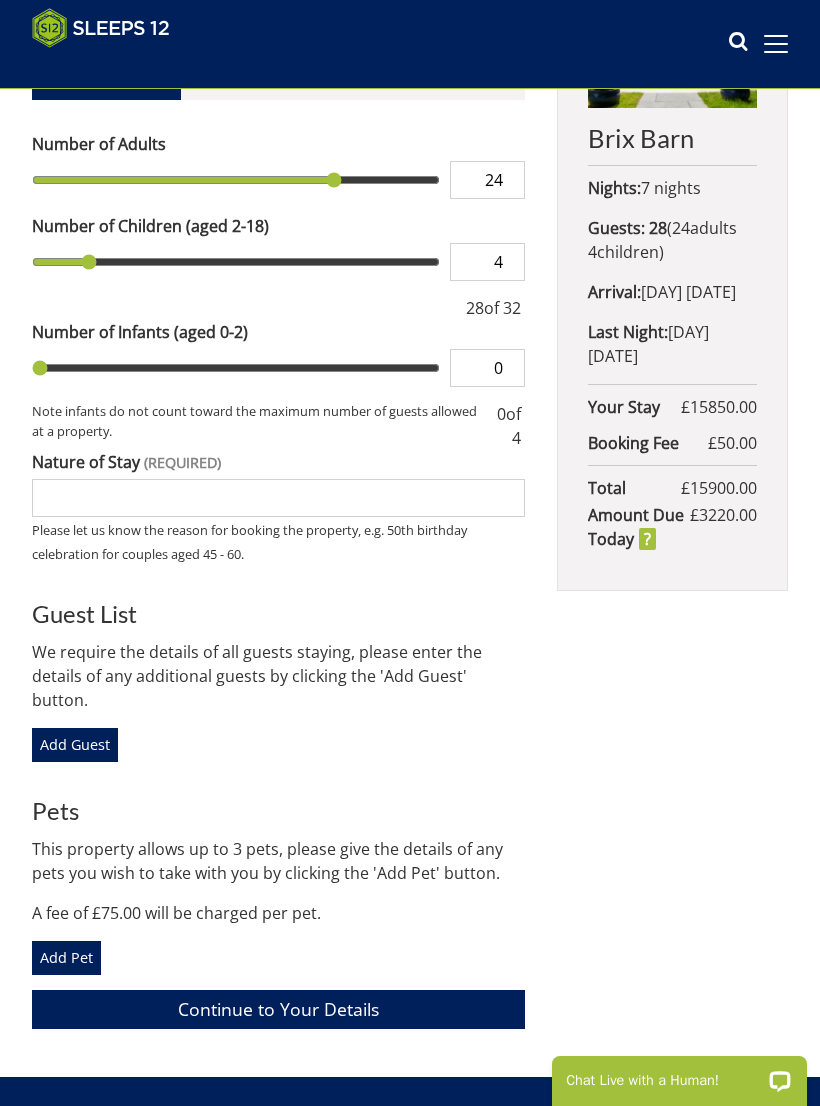 click on "0" at bounding box center (487, 368) 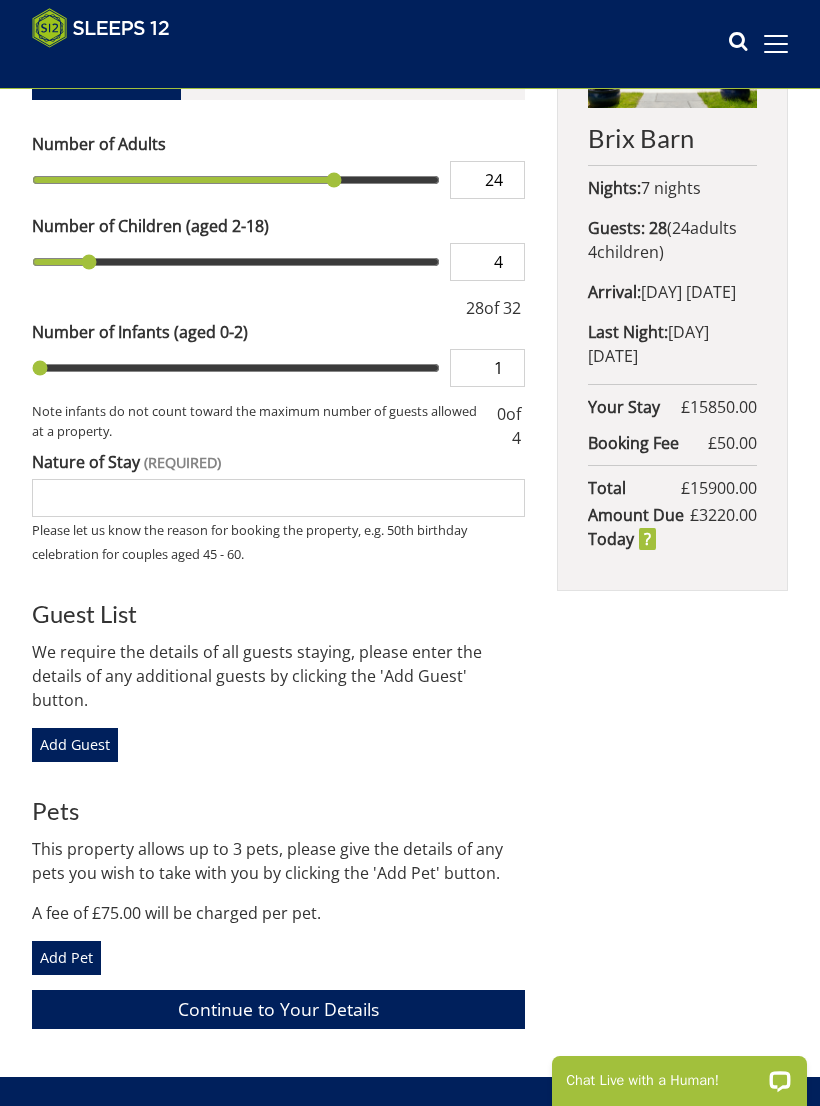 type on "1" 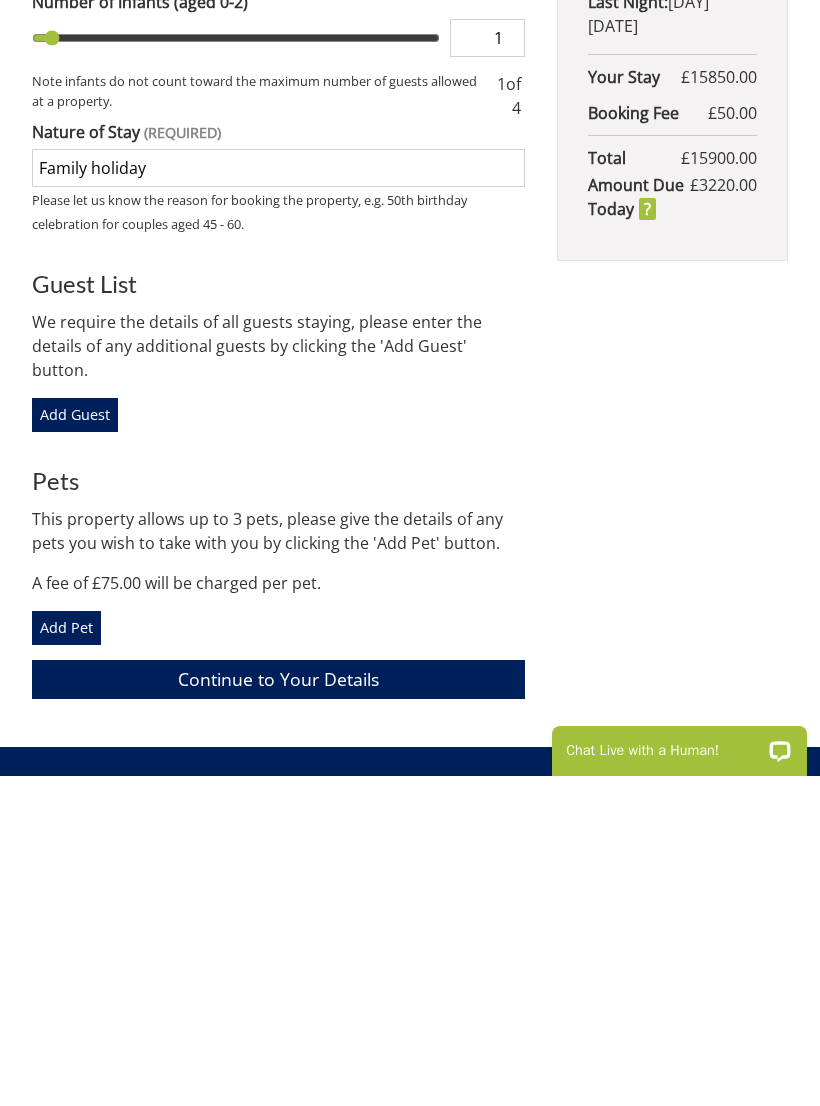 scroll, scrollTop: 645, scrollLeft: 0, axis: vertical 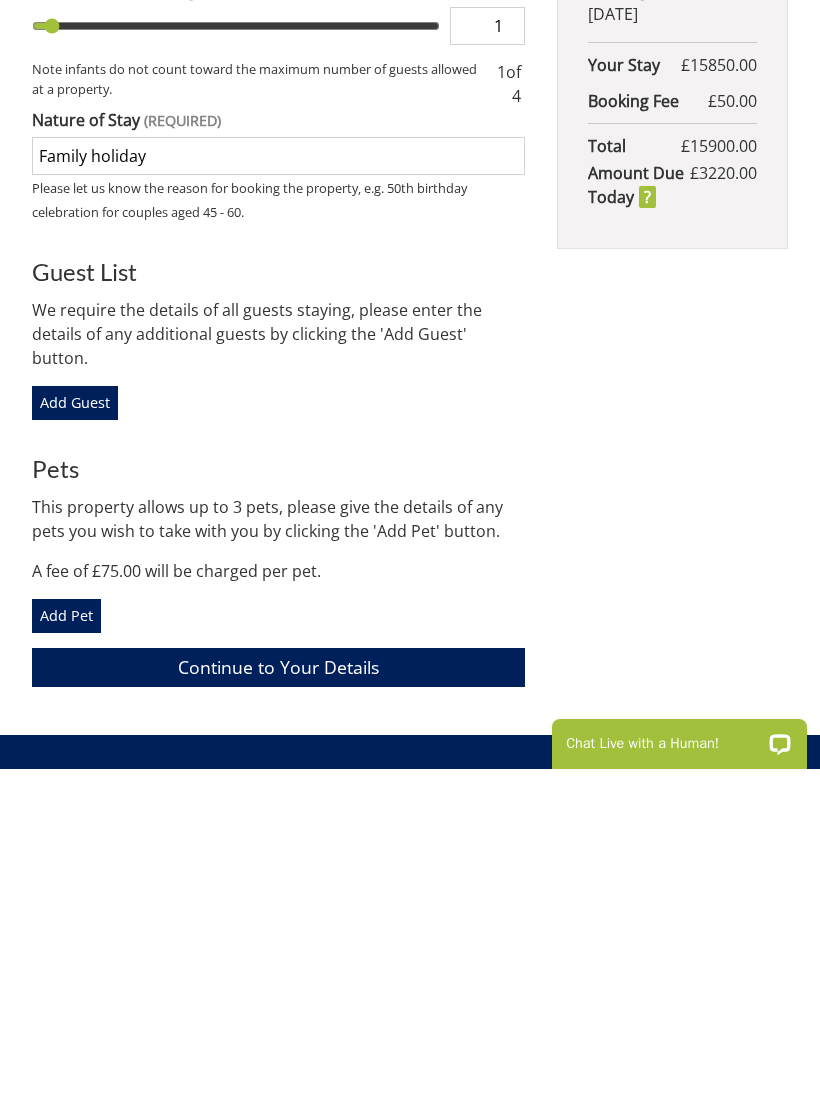 type on "Family holiday" 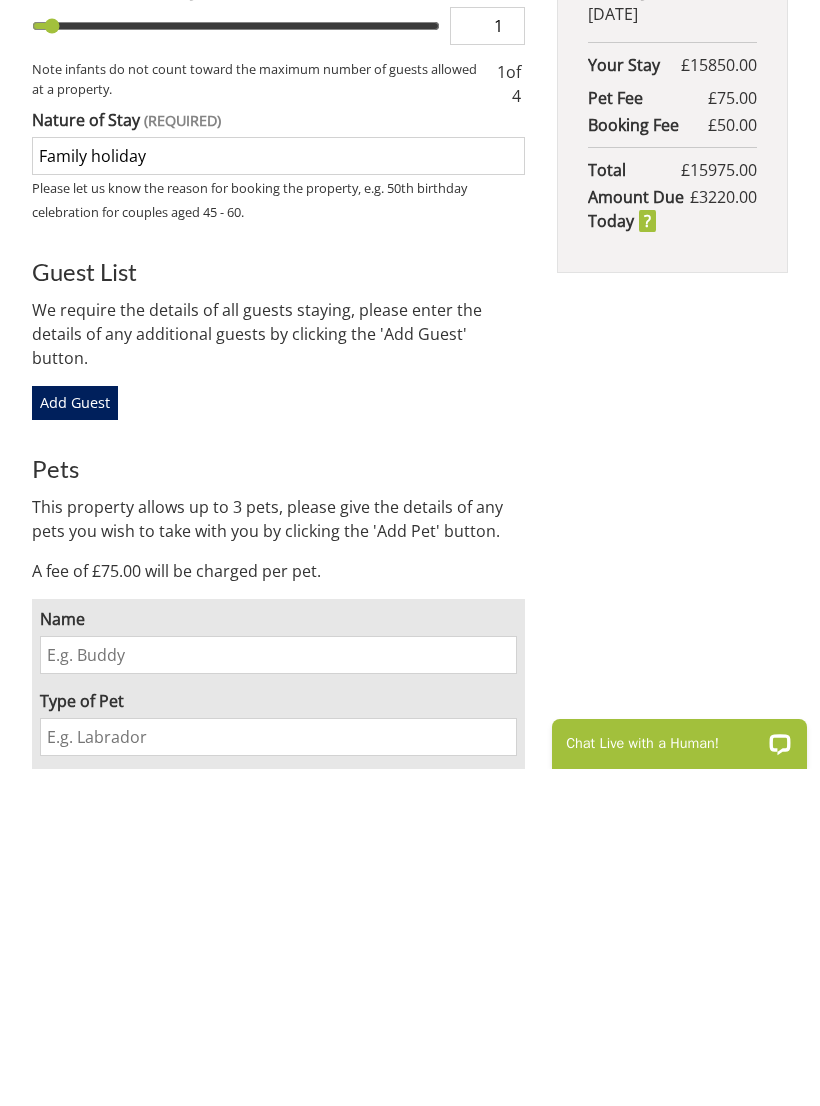 scroll, scrollTop: 983, scrollLeft: 0, axis: vertical 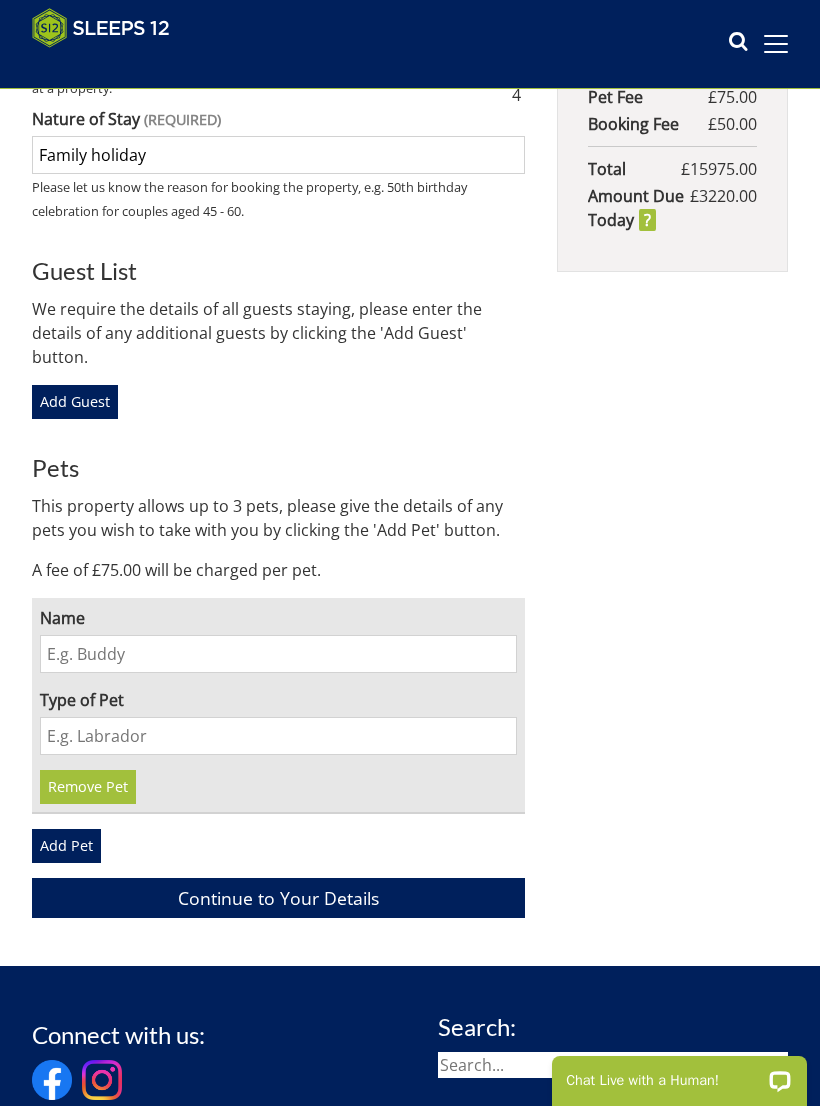 click on "Name" at bounding box center [278, 654] 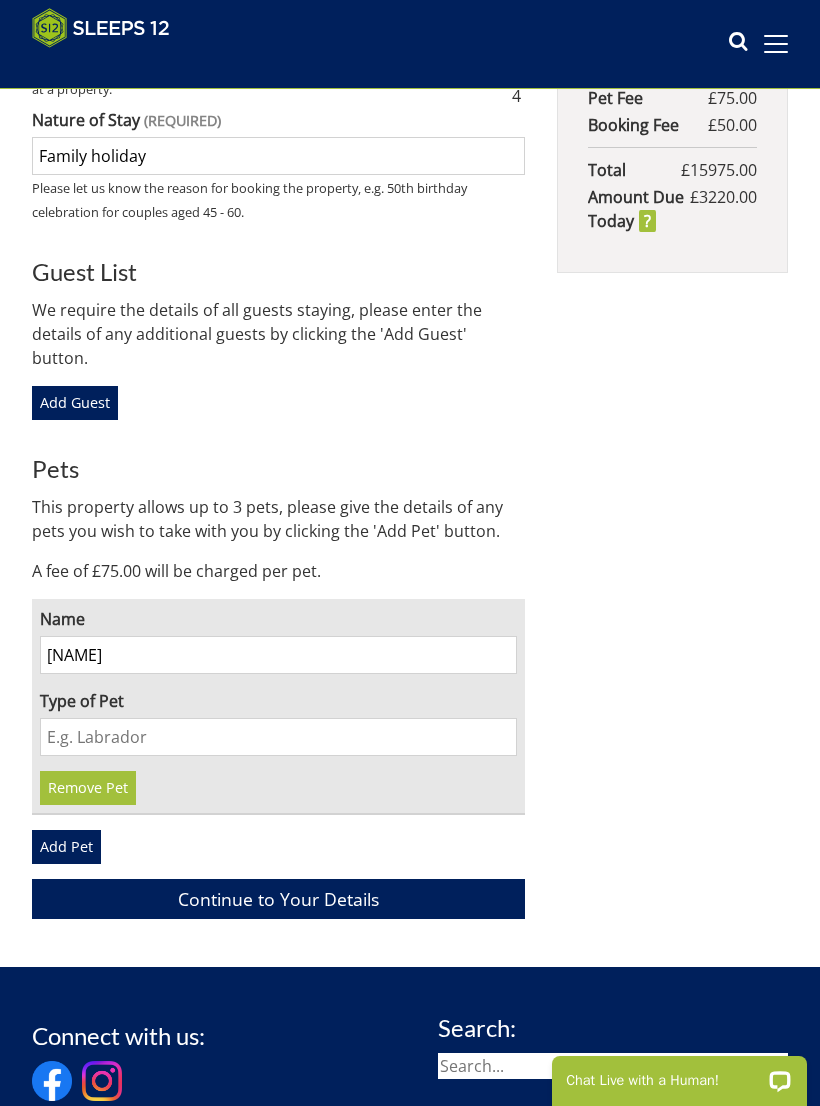 type on "Princess" 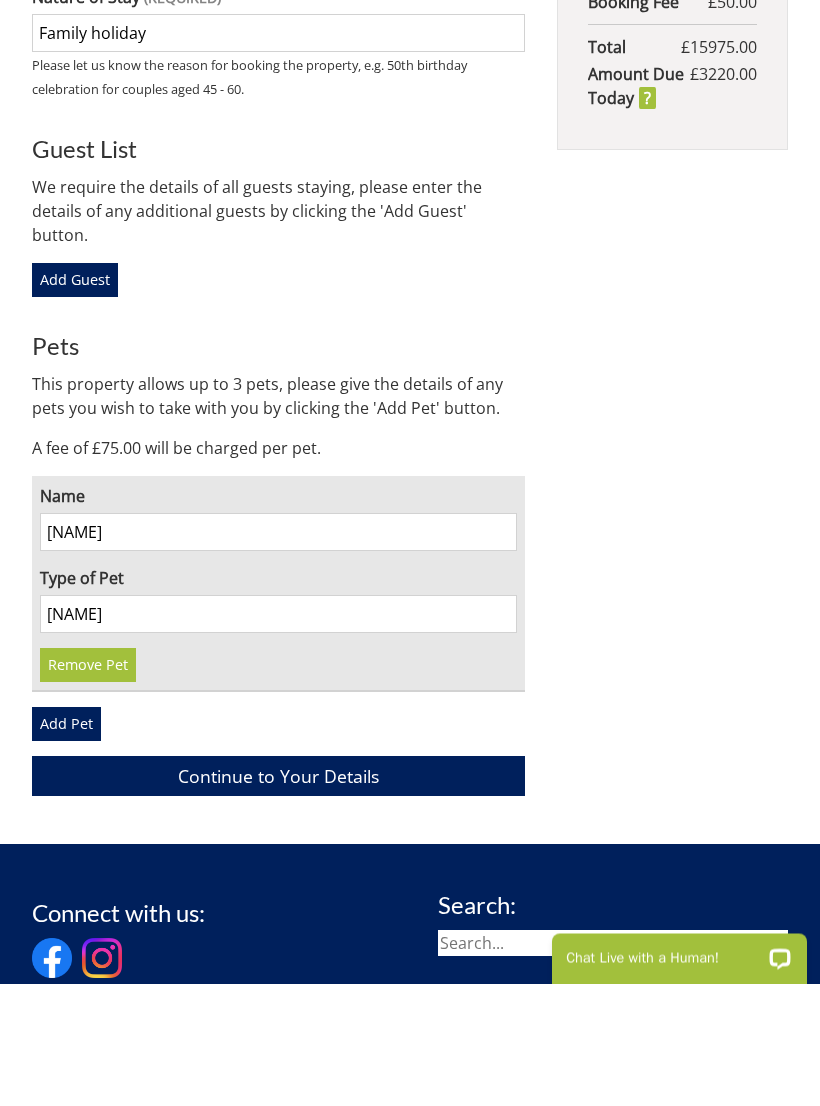 type on "Dog" 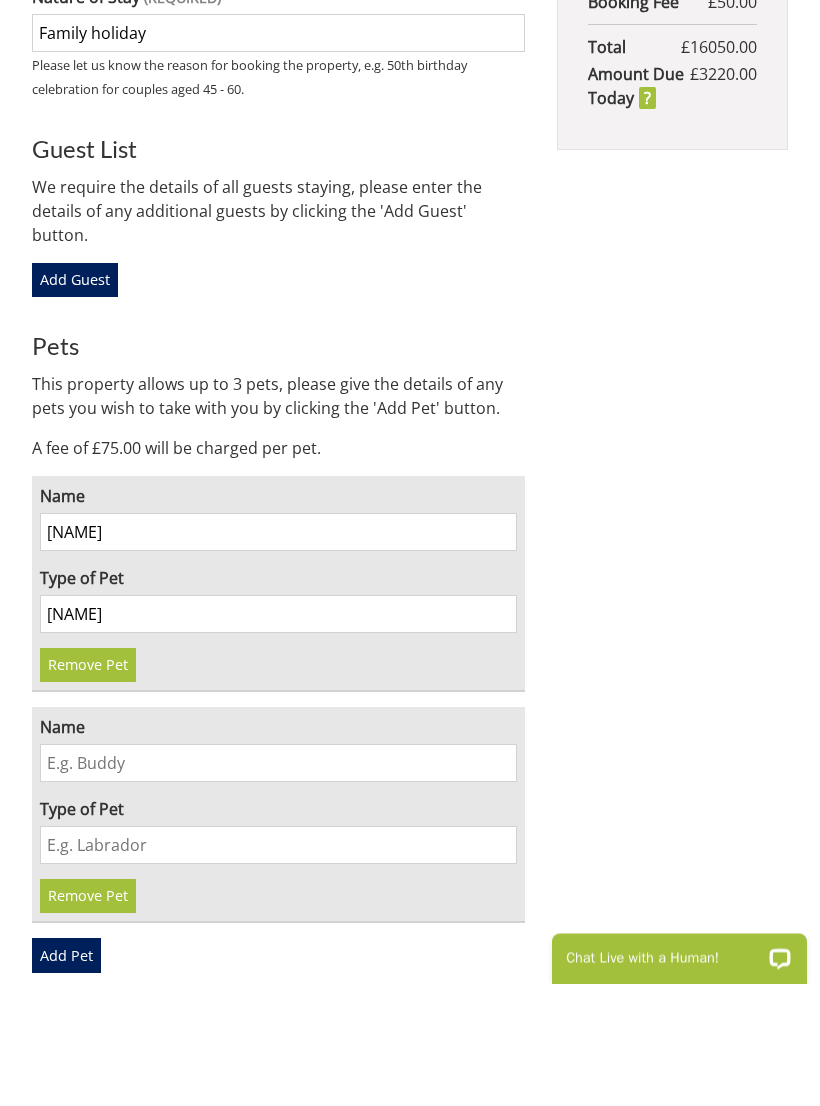scroll, scrollTop: 1105, scrollLeft: 0, axis: vertical 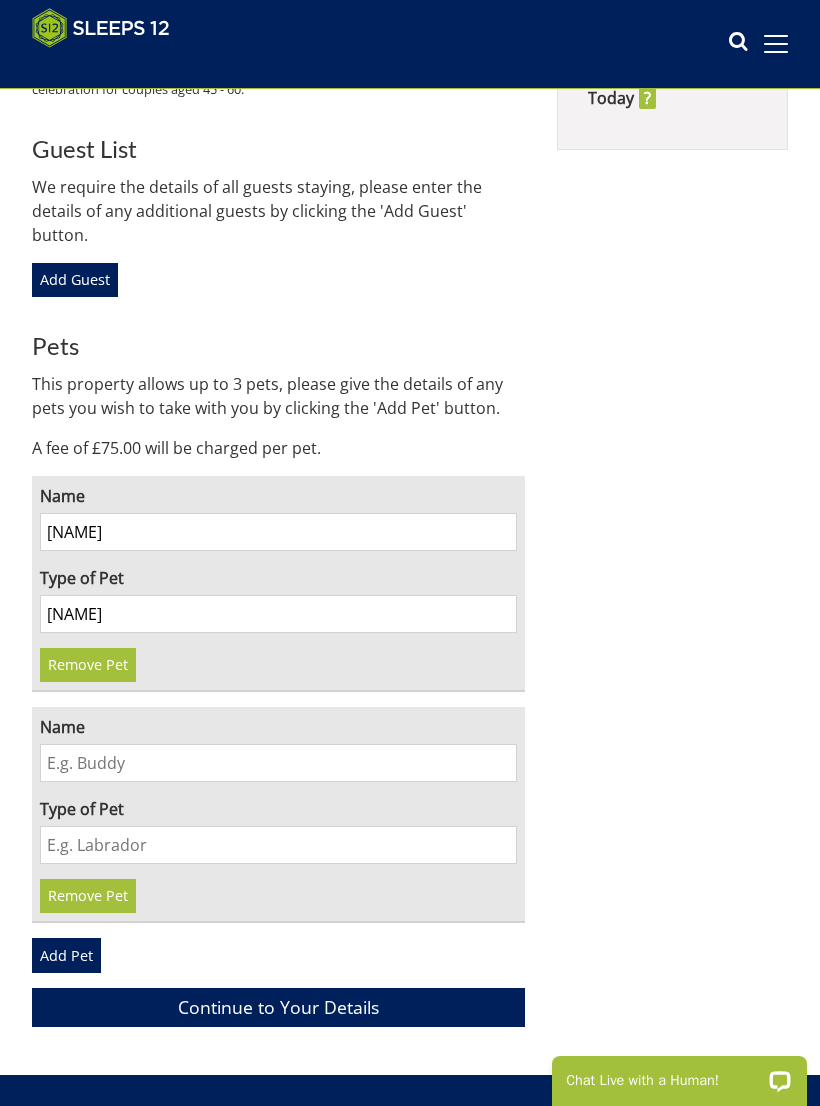 click on "Name" at bounding box center (278, 763) 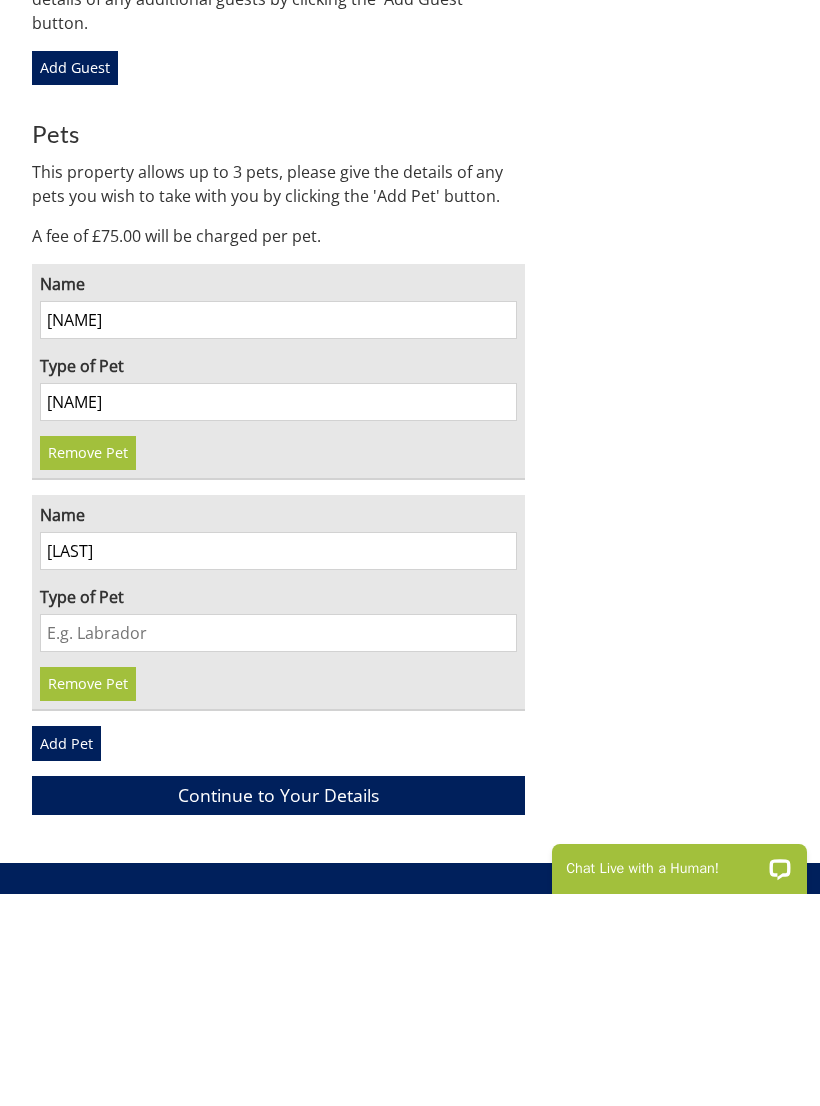 type on "Duke" 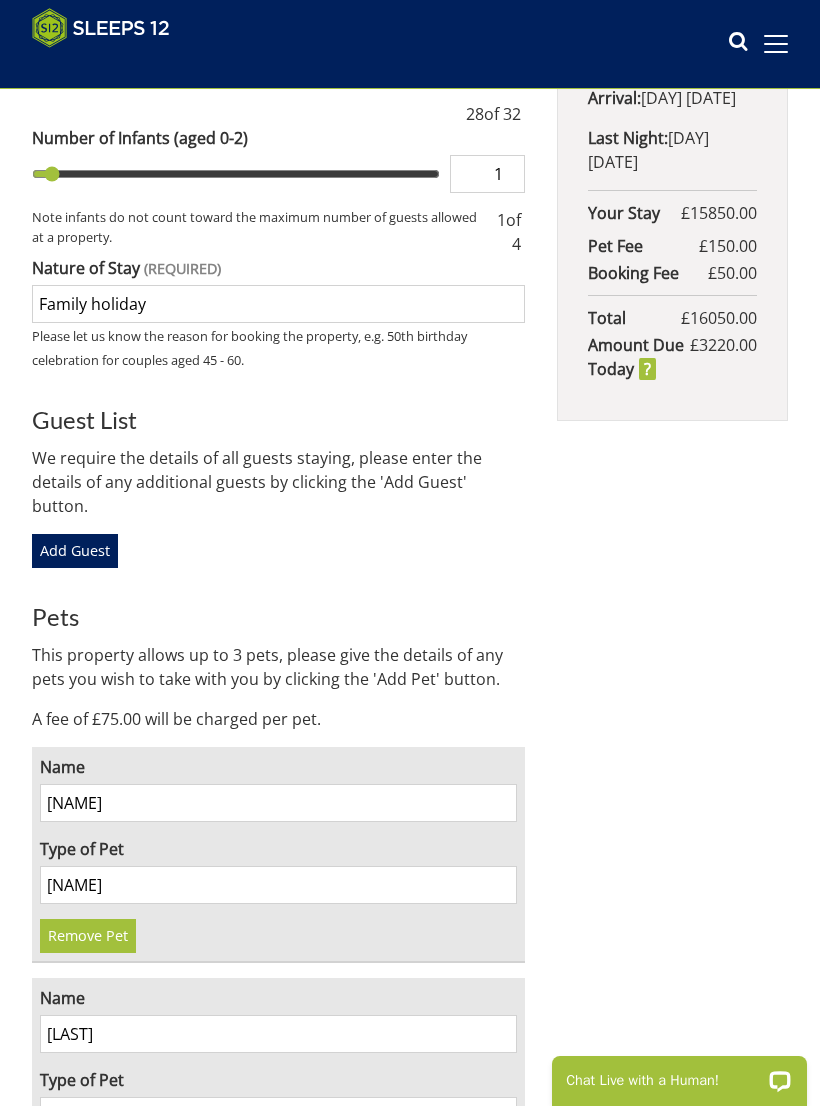 scroll, scrollTop: 831, scrollLeft: 0, axis: vertical 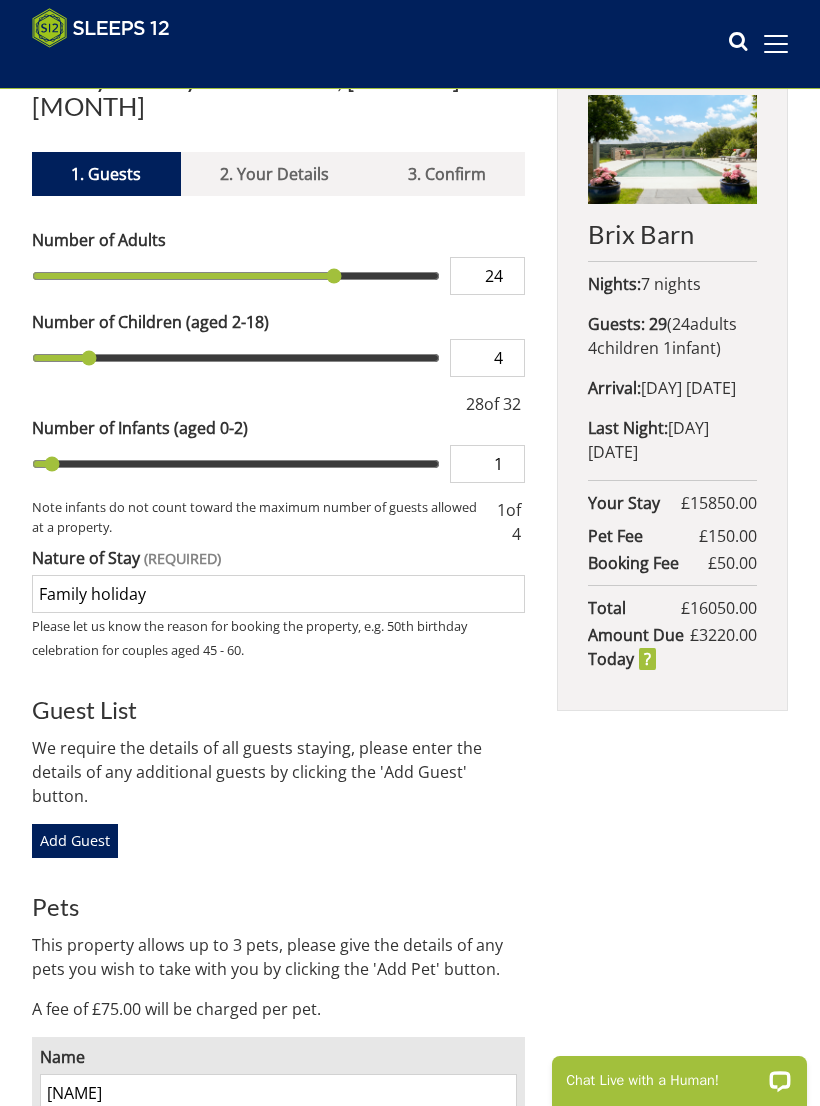 type on "Dog" 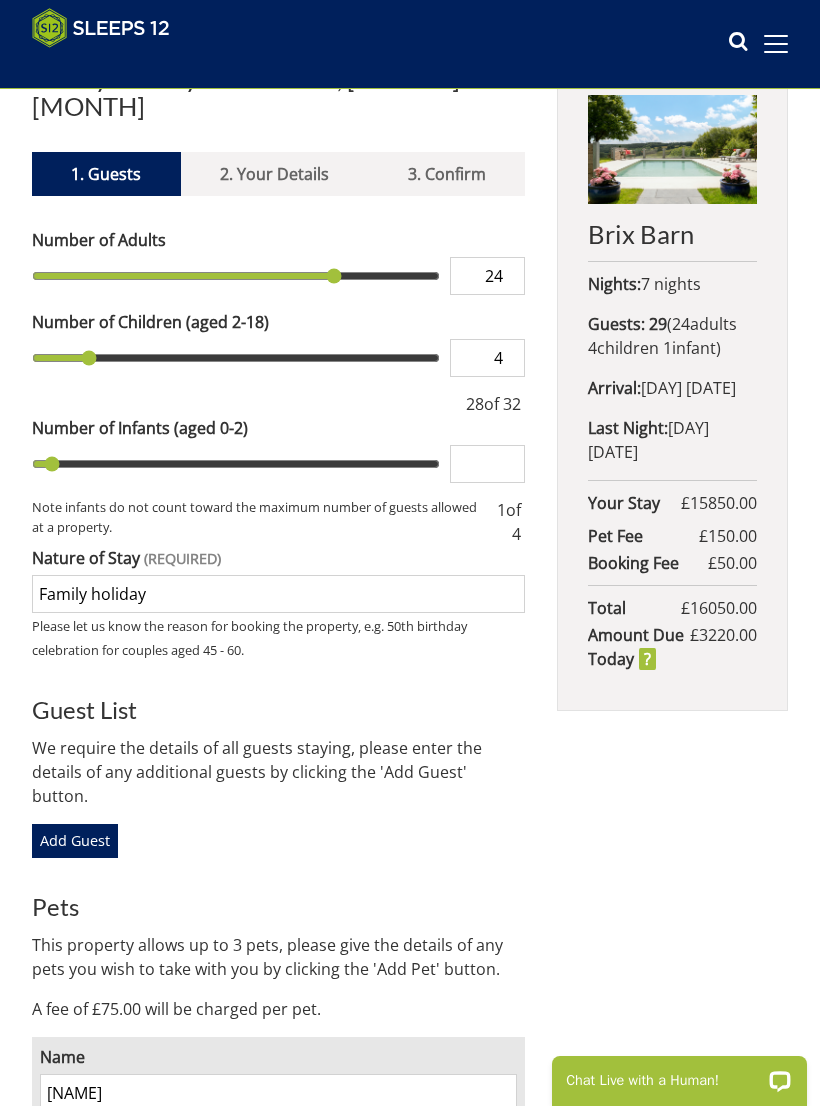 type on "0" 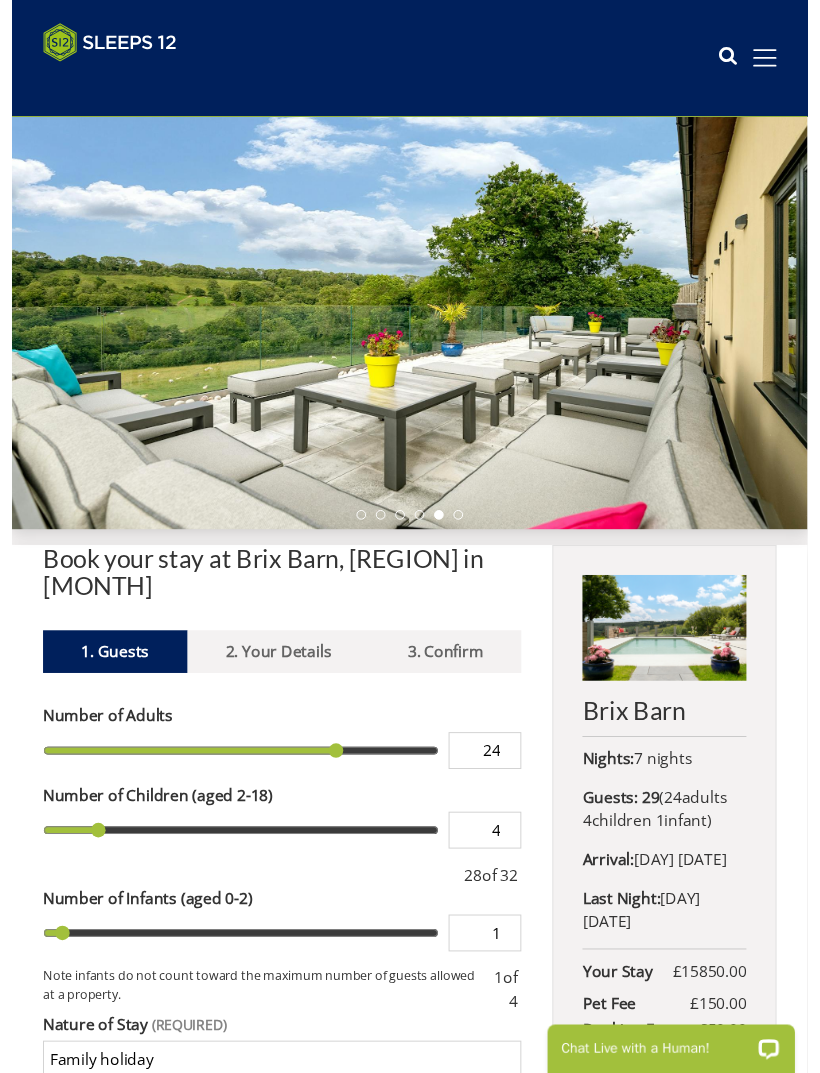 scroll, scrollTop: 0, scrollLeft: 0, axis: both 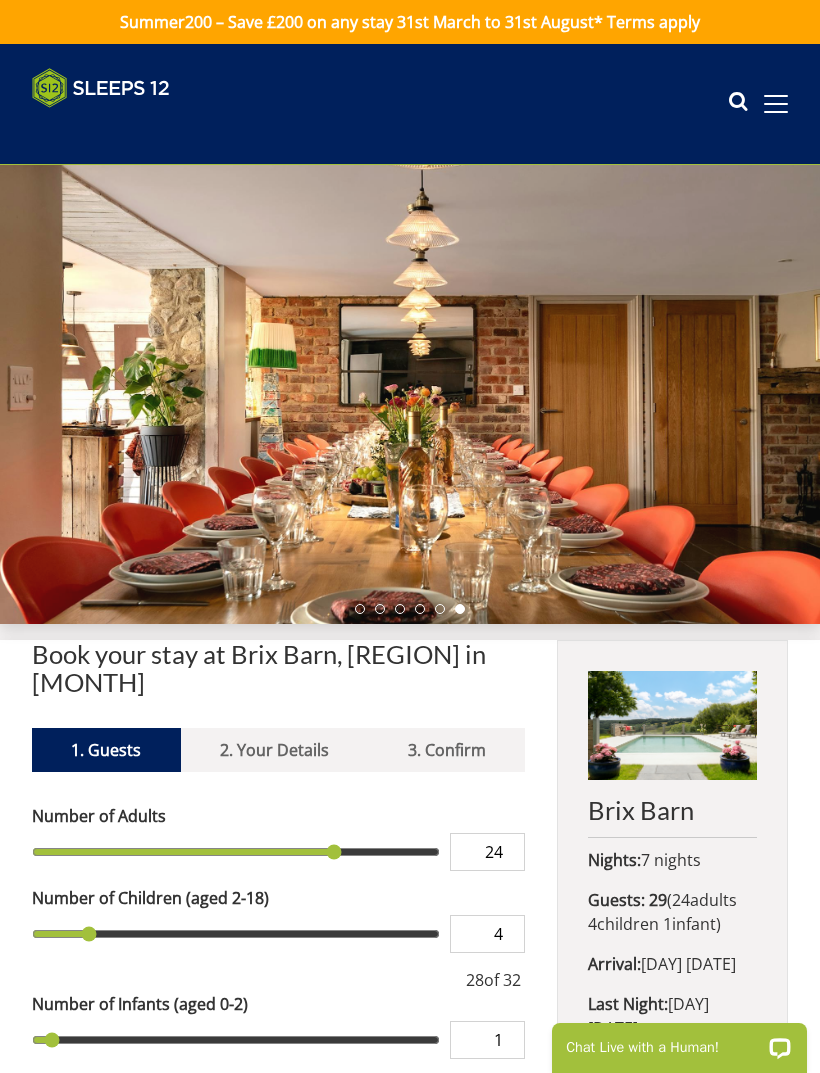 click on "Summer200 – Save £200 on any stay 31st March to 31st August* Terms apply" at bounding box center [410, 22] 